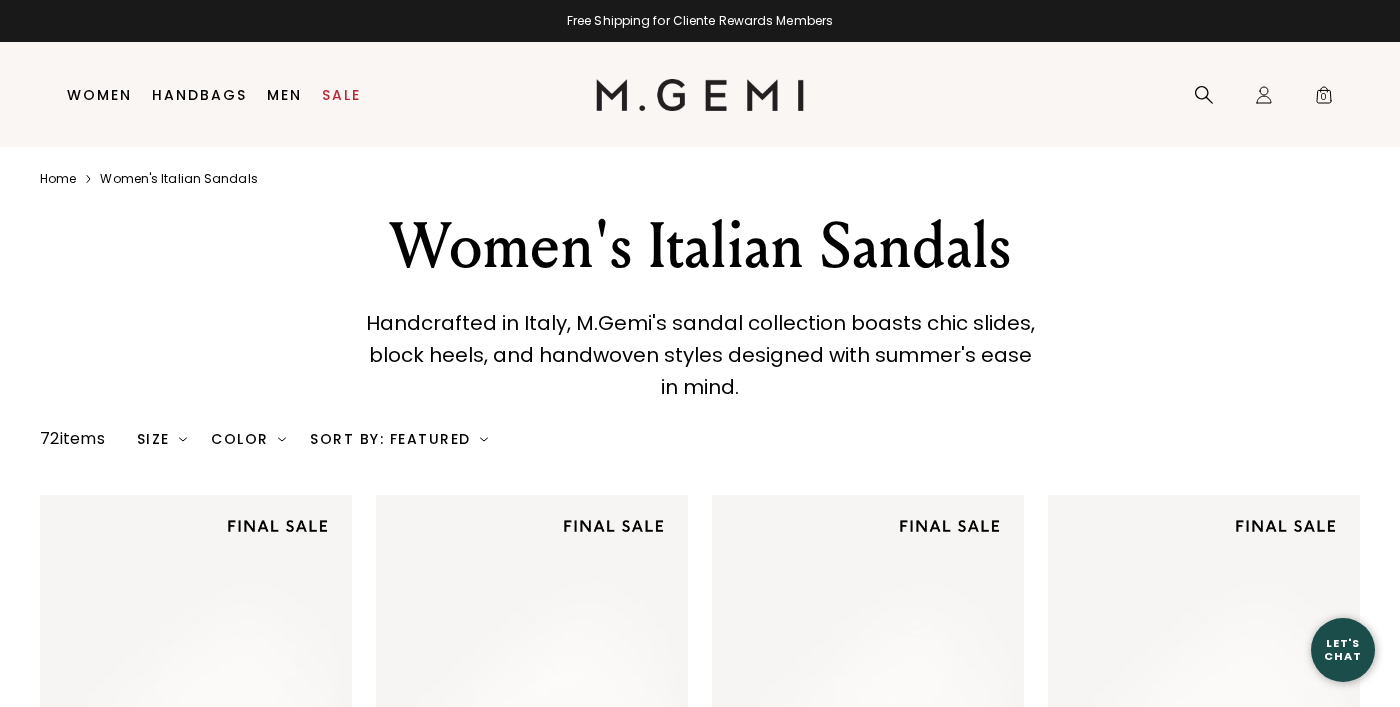 scroll, scrollTop: 0, scrollLeft: 0, axis: both 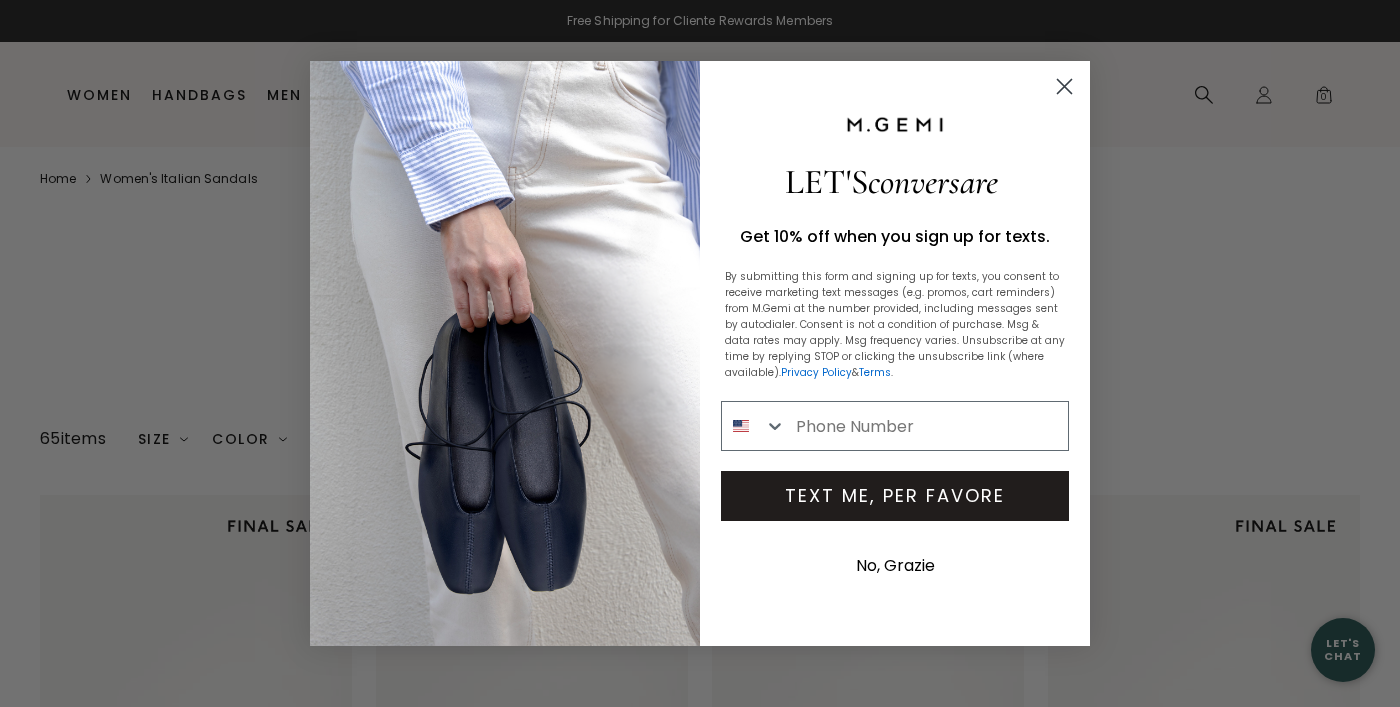 click 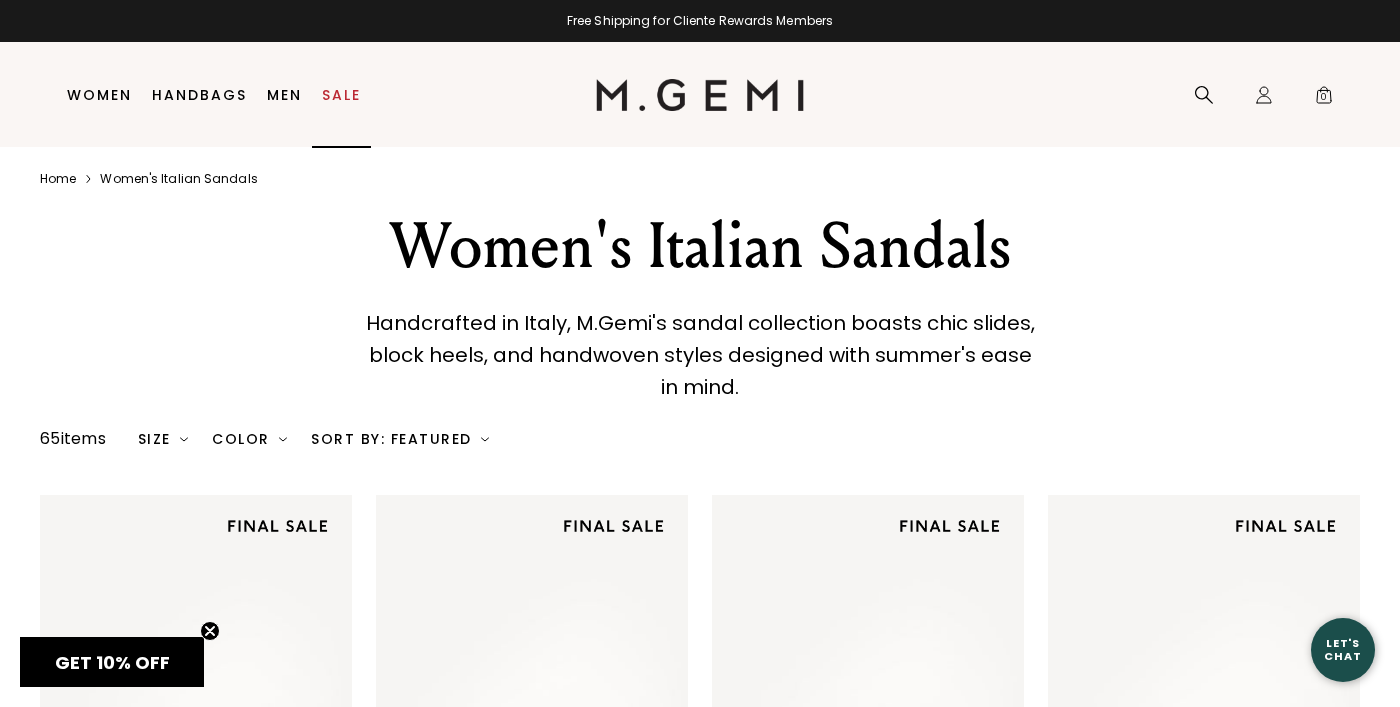 click on "Sale" at bounding box center (341, 95) 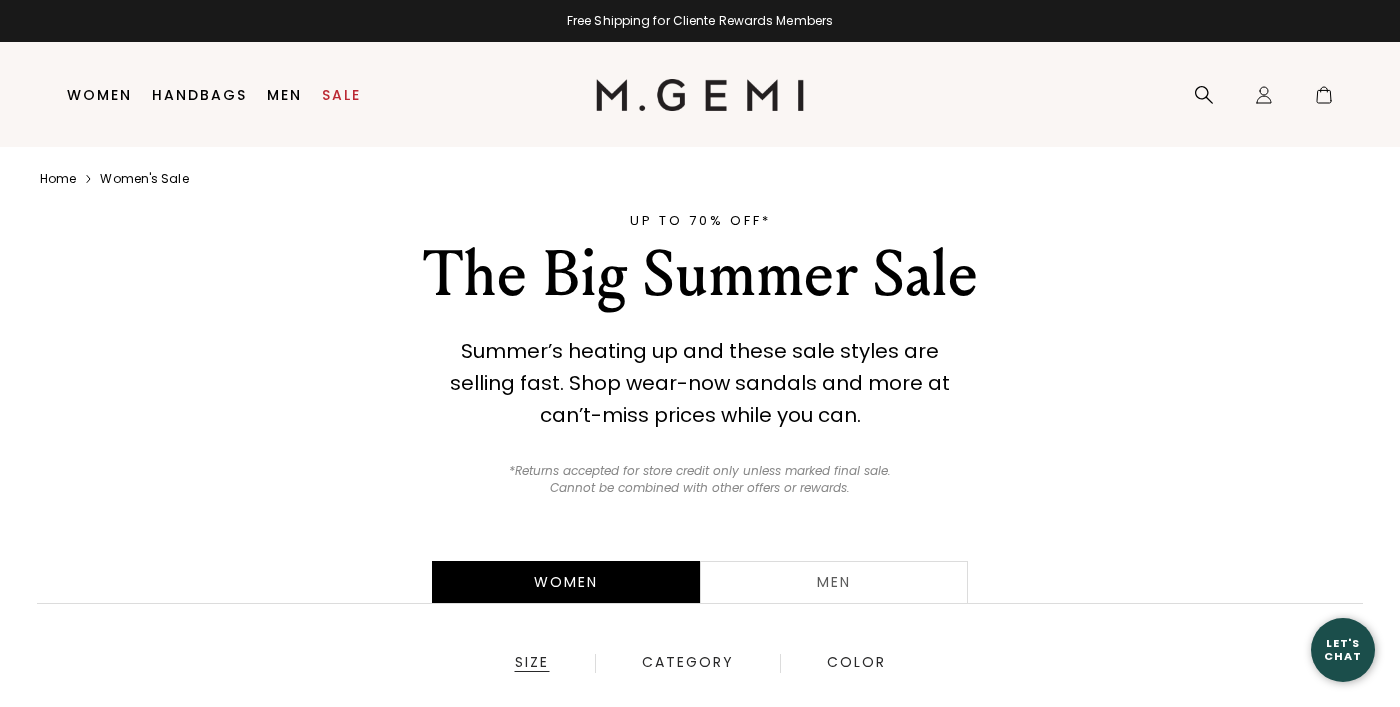 scroll, scrollTop: 0, scrollLeft: 0, axis: both 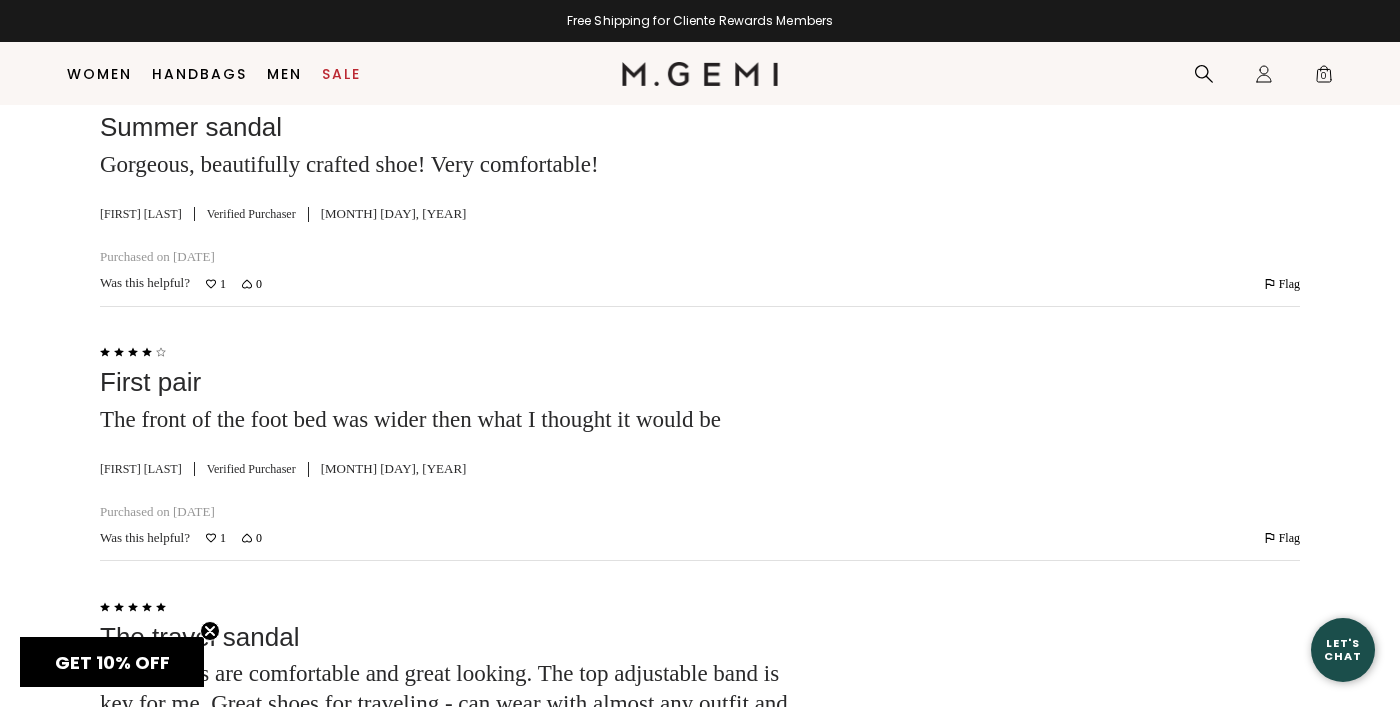 click 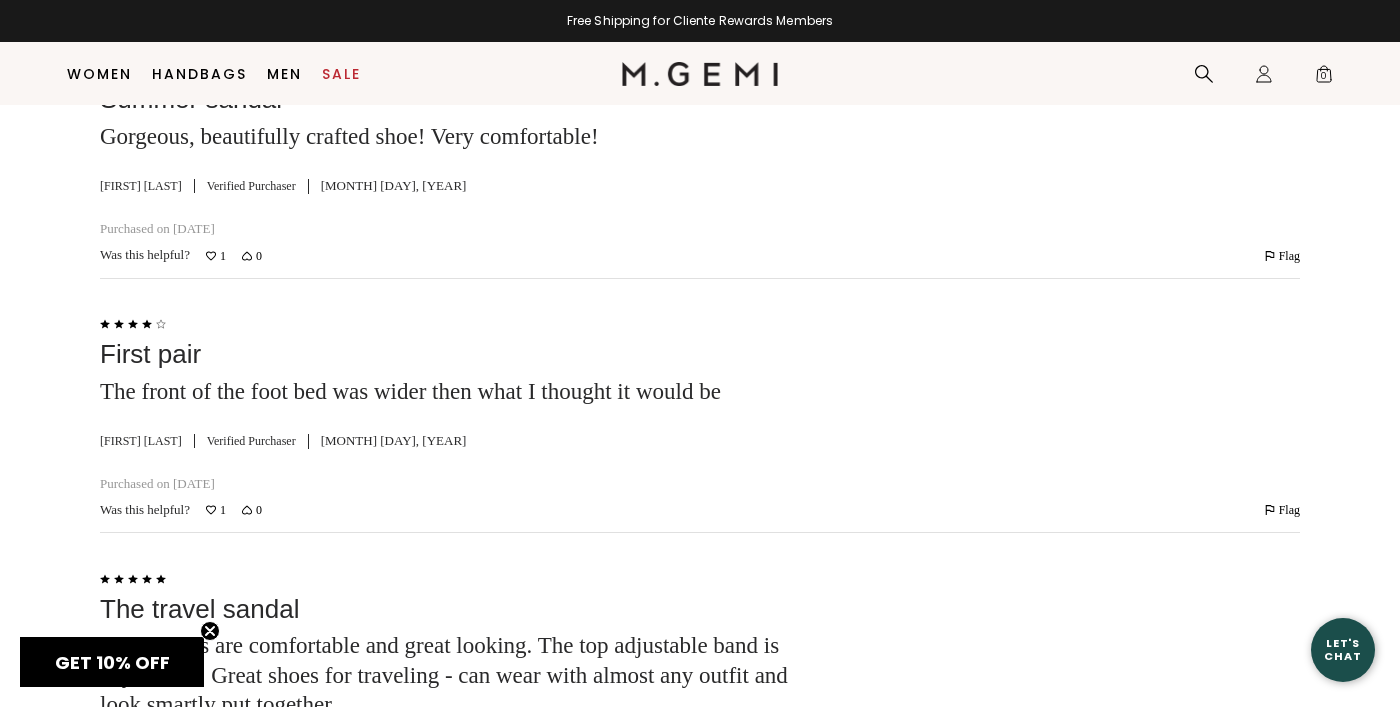scroll, scrollTop: 4568, scrollLeft: 0, axis: vertical 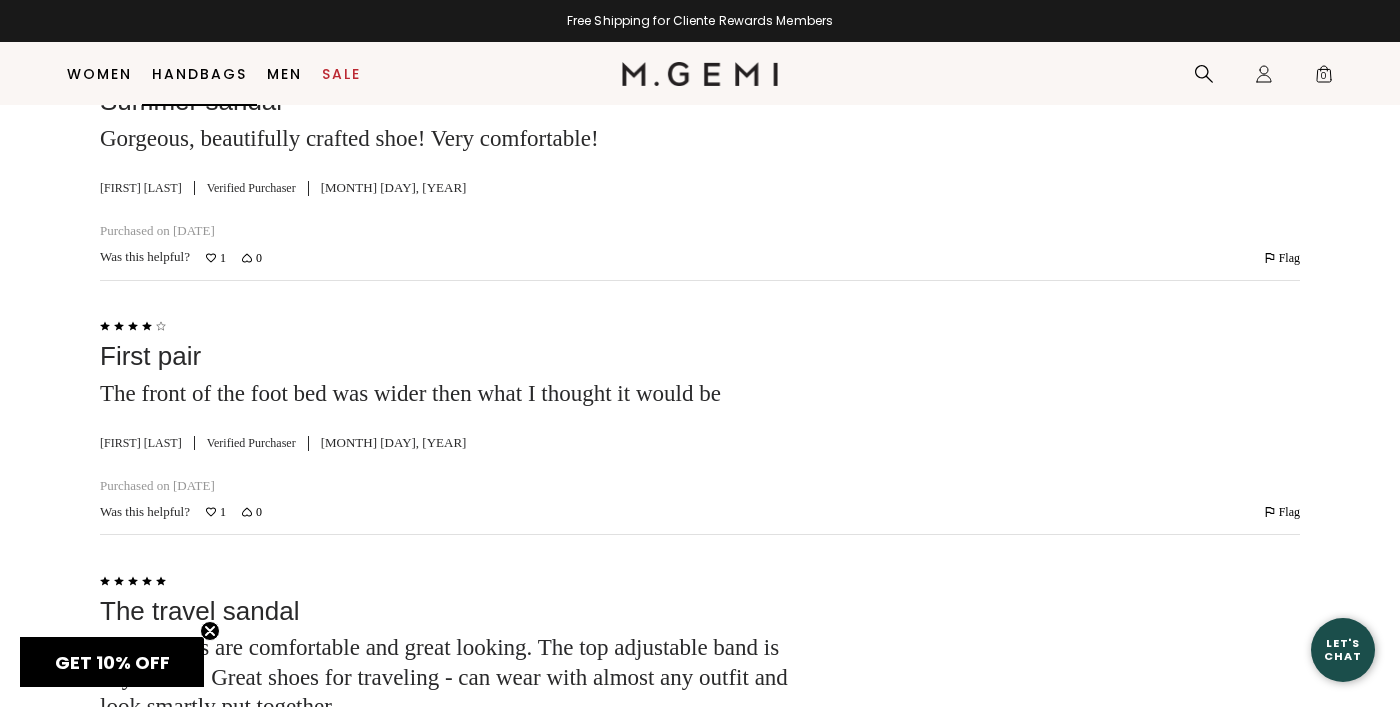 click on "Handbags" at bounding box center [199, 74] 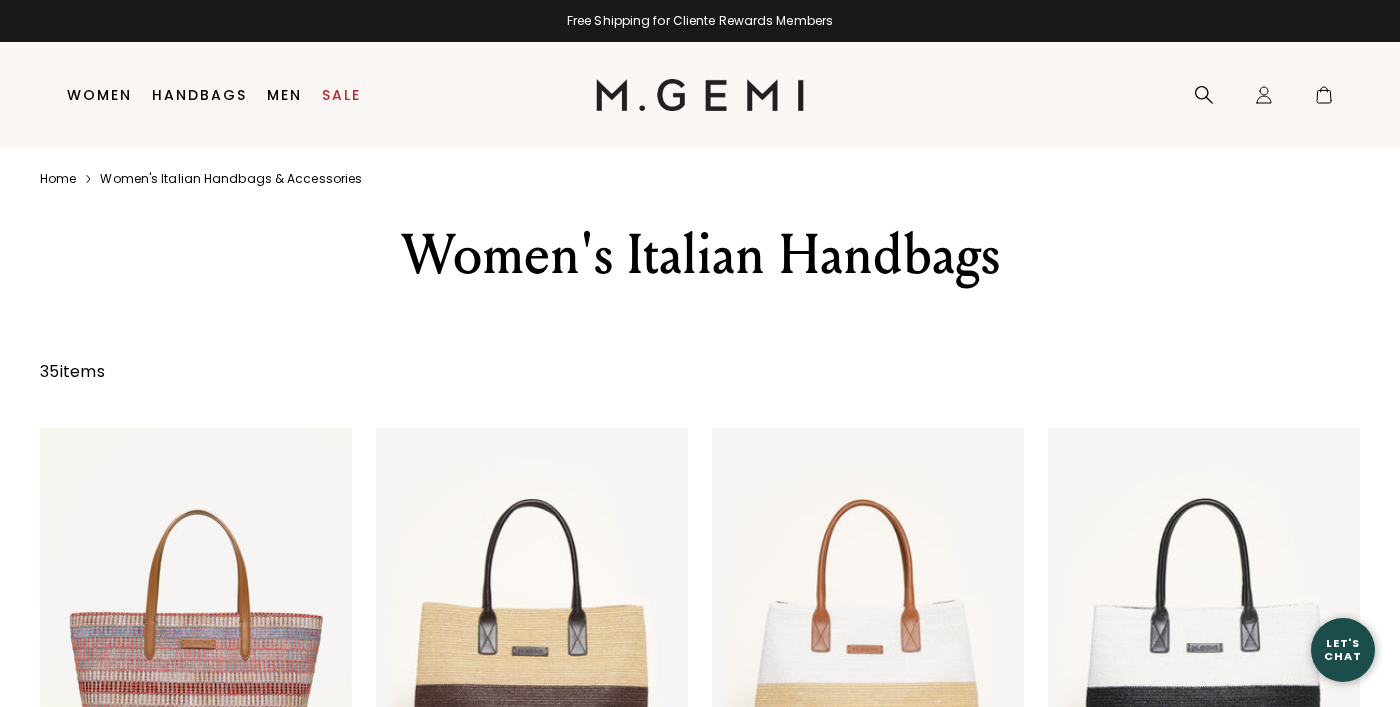 scroll, scrollTop: 0, scrollLeft: 0, axis: both 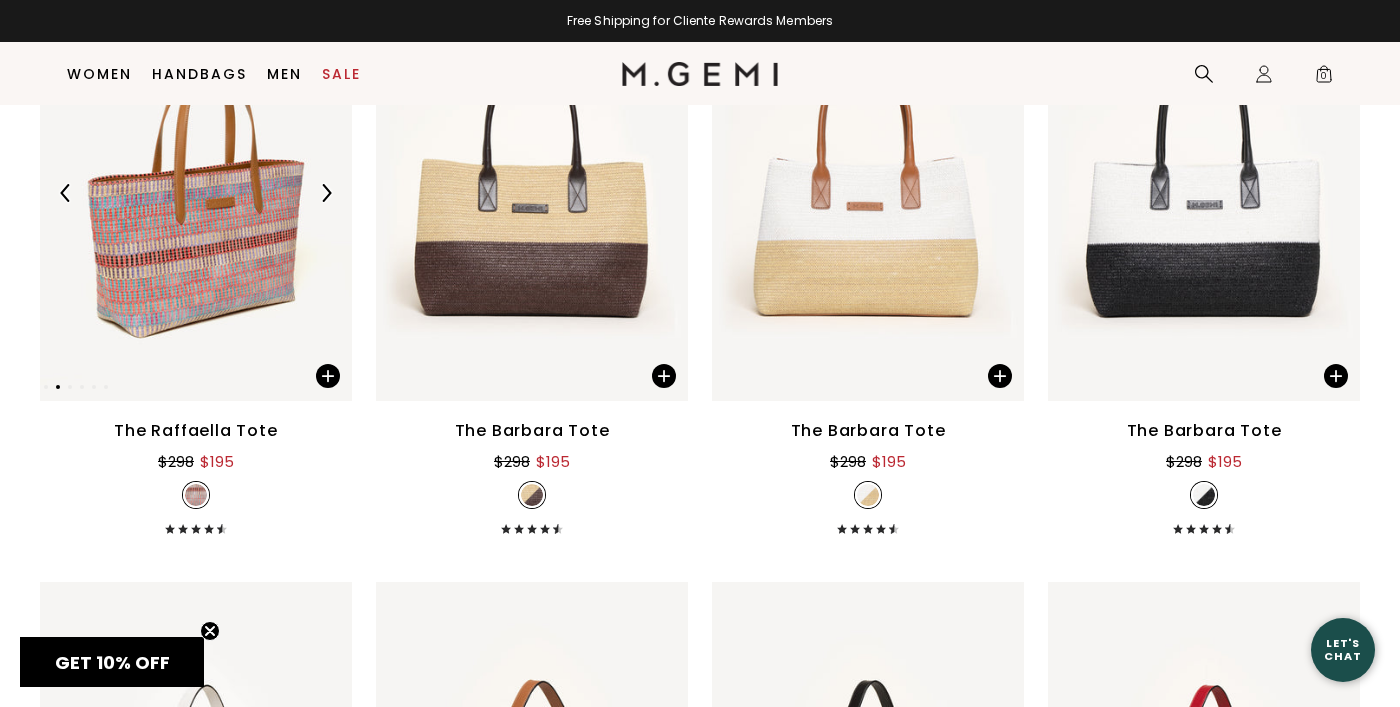 click at bounding box center [196, 193] 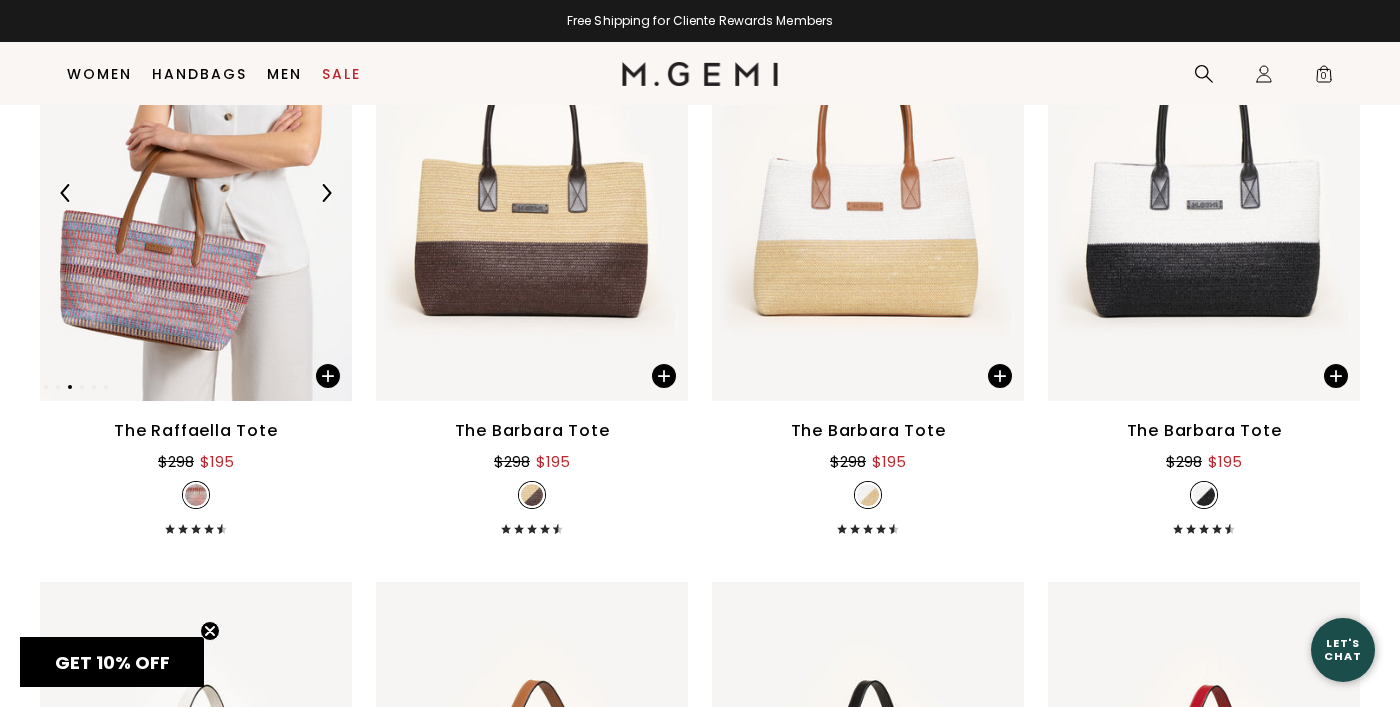 click at bounding box center [196, 193] 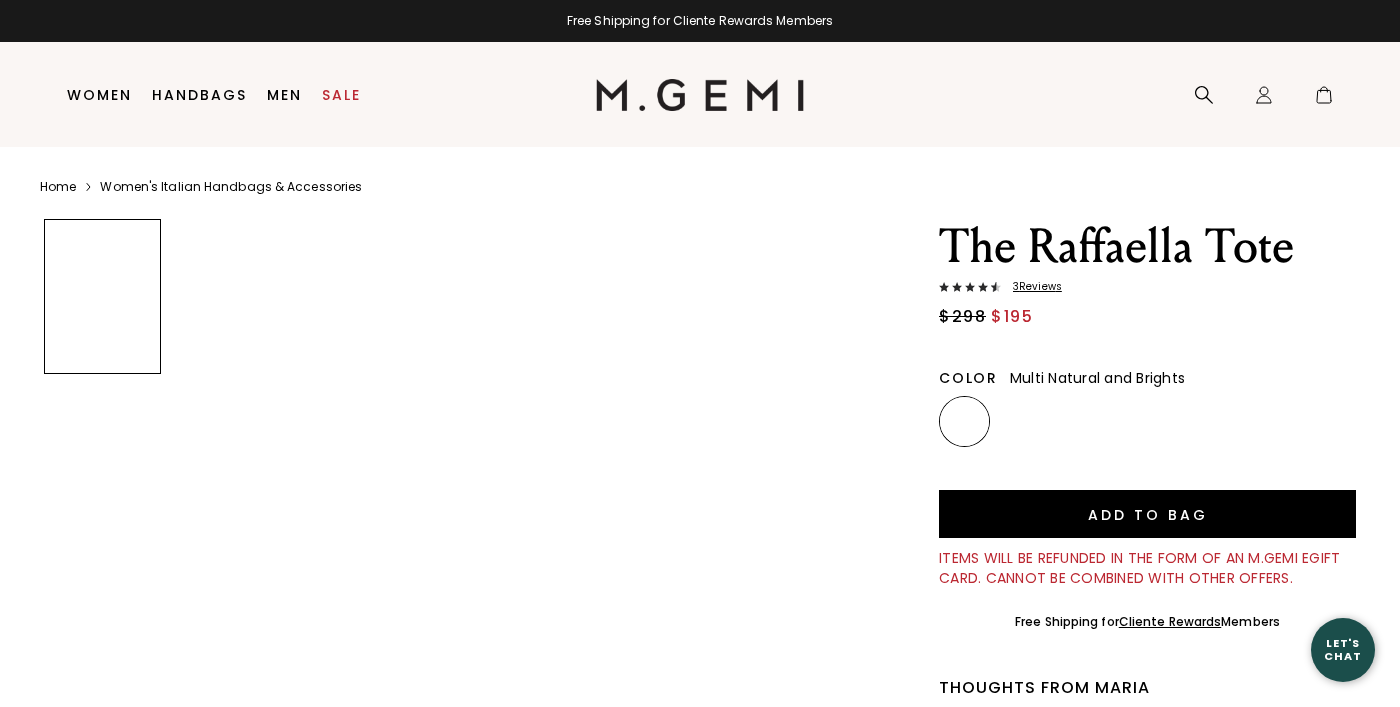 scroll, scrollTop: 0, scrollLeft: 0, axis: both 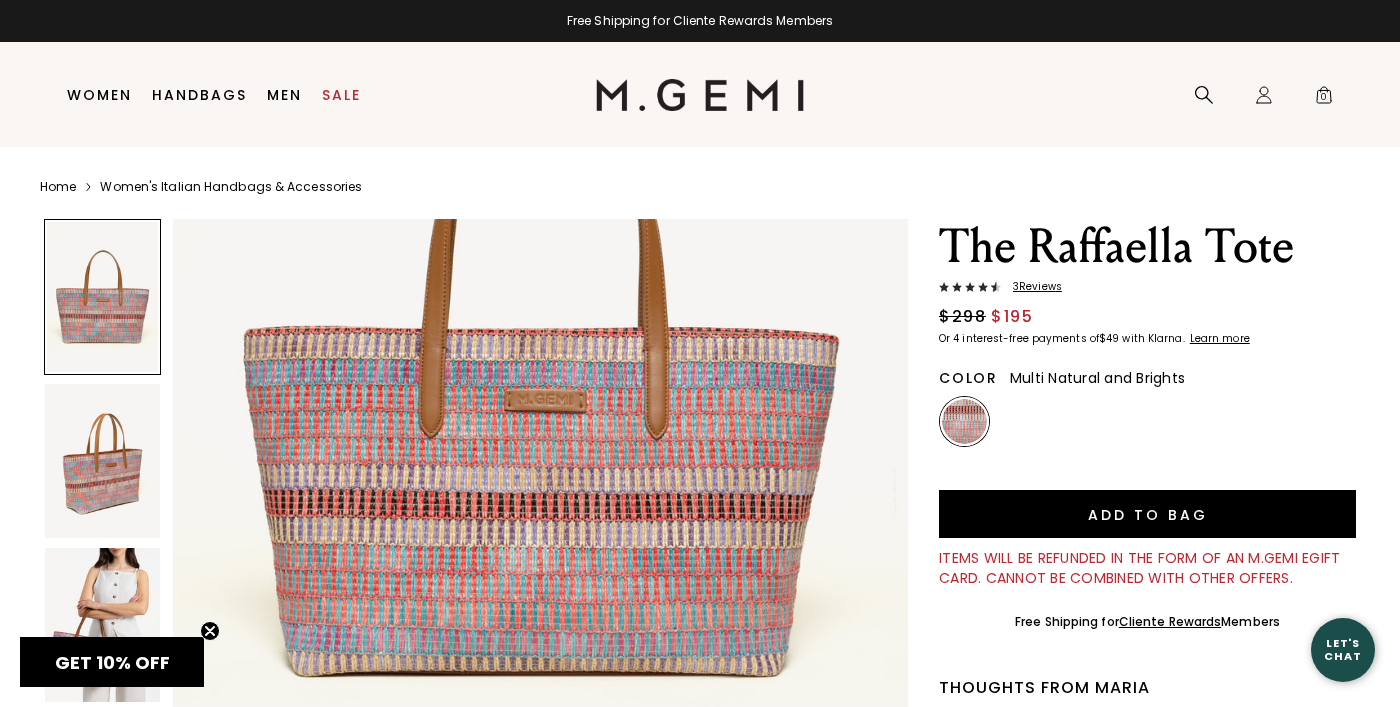 click at bounding box center [102, 625] 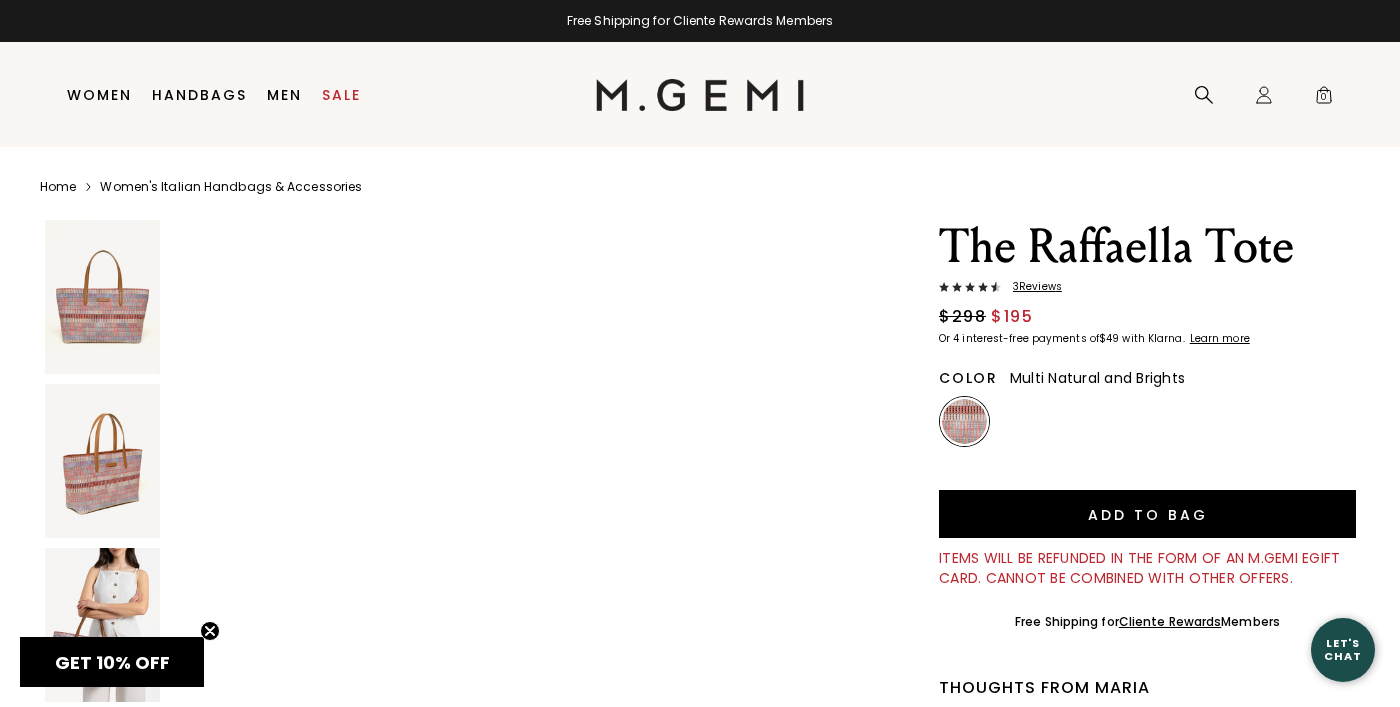 scroll, scrollTop: 5017, scrollLeft: 0, axis: vertical 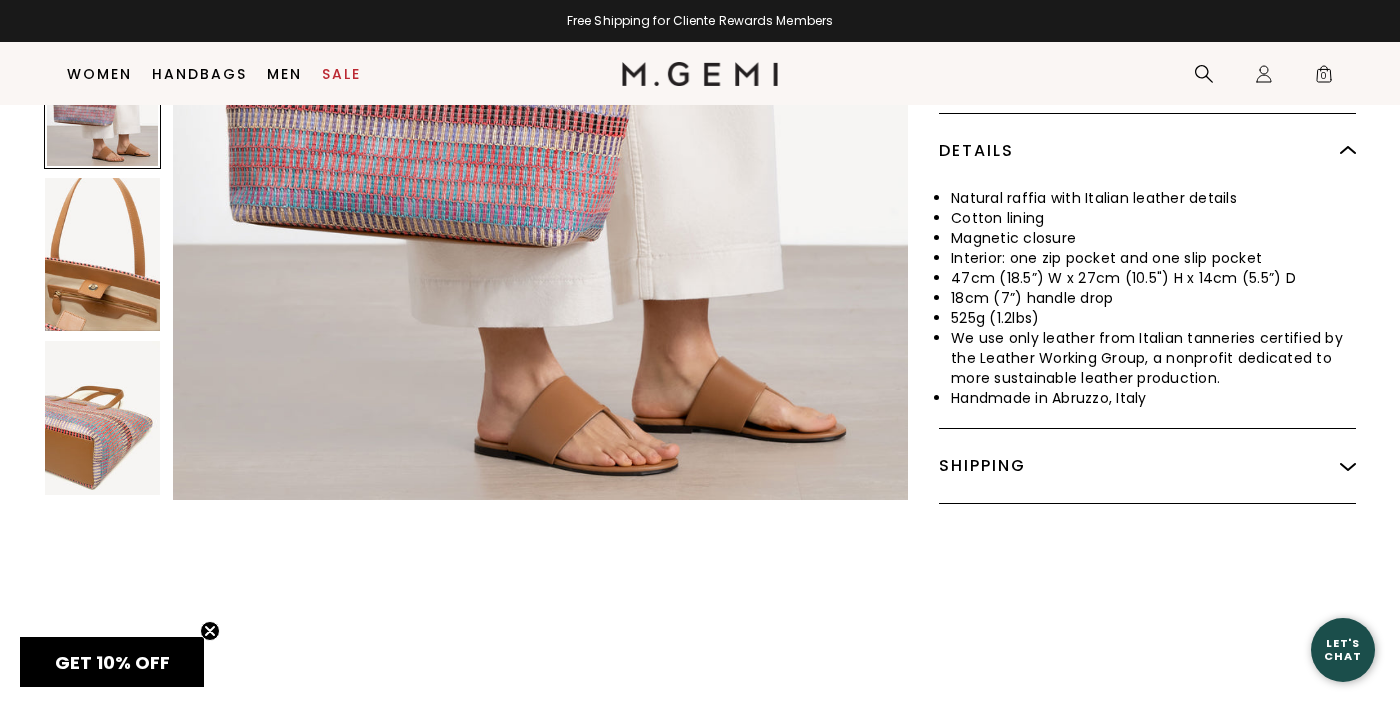 click on "Shipping" at bounding box center (1147, 466) 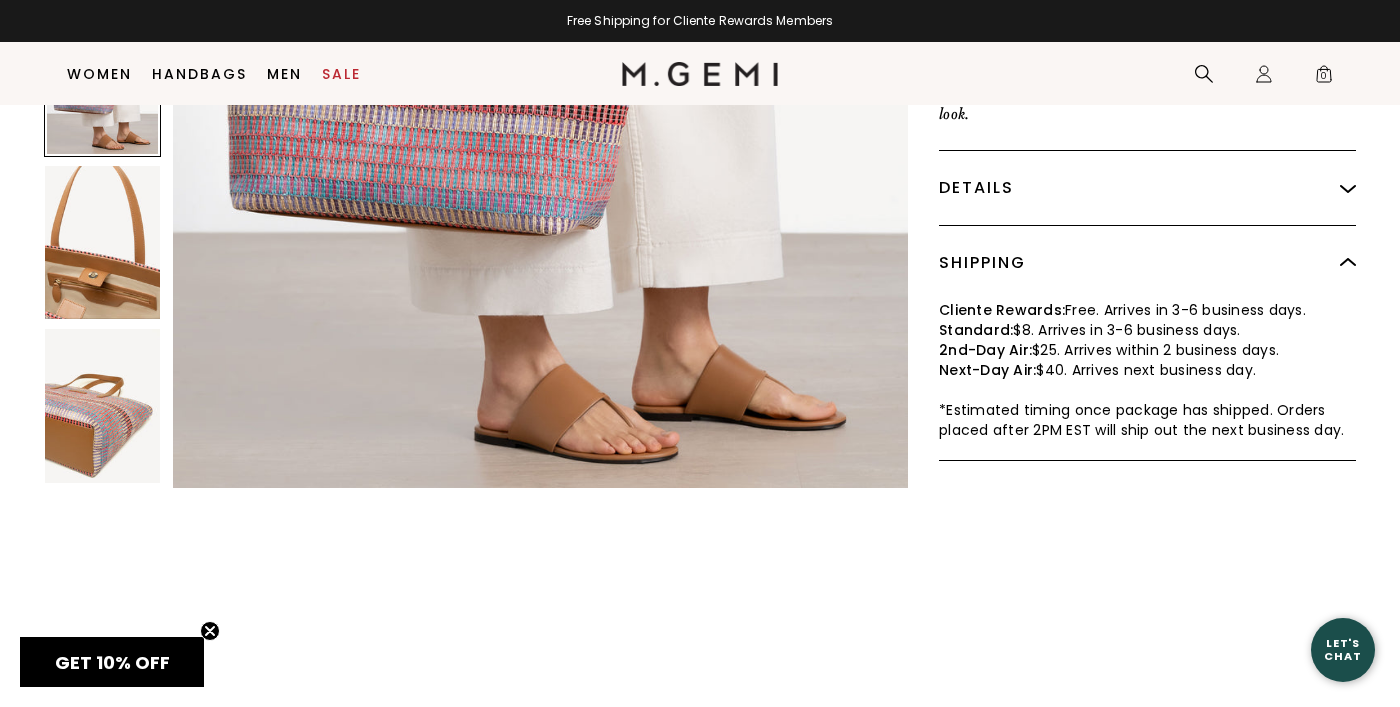 scroll, scrollTop: 667, scrollLeft: 0, axis: vertical 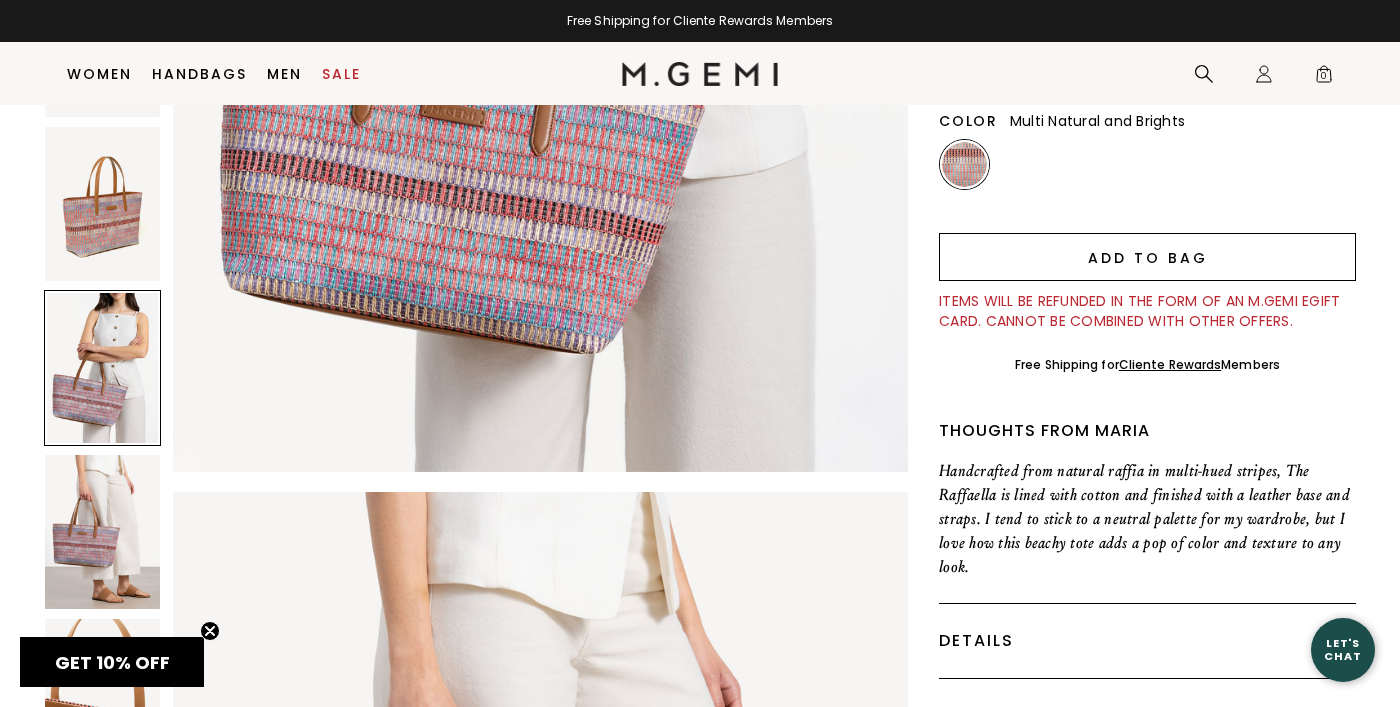 click on "Add to Bag" at bounding box center (1147, 257) 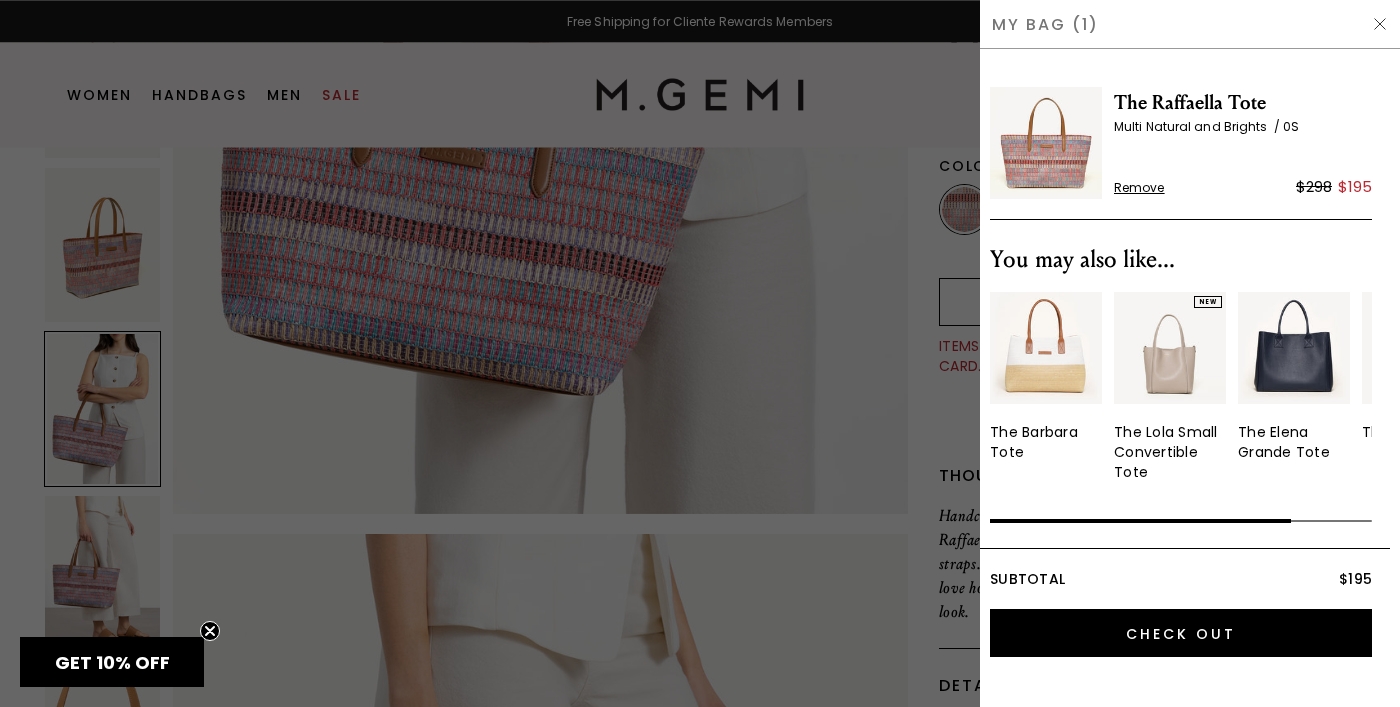 scroll, scrollTop: 0, scrollLeft: 0, axis: both 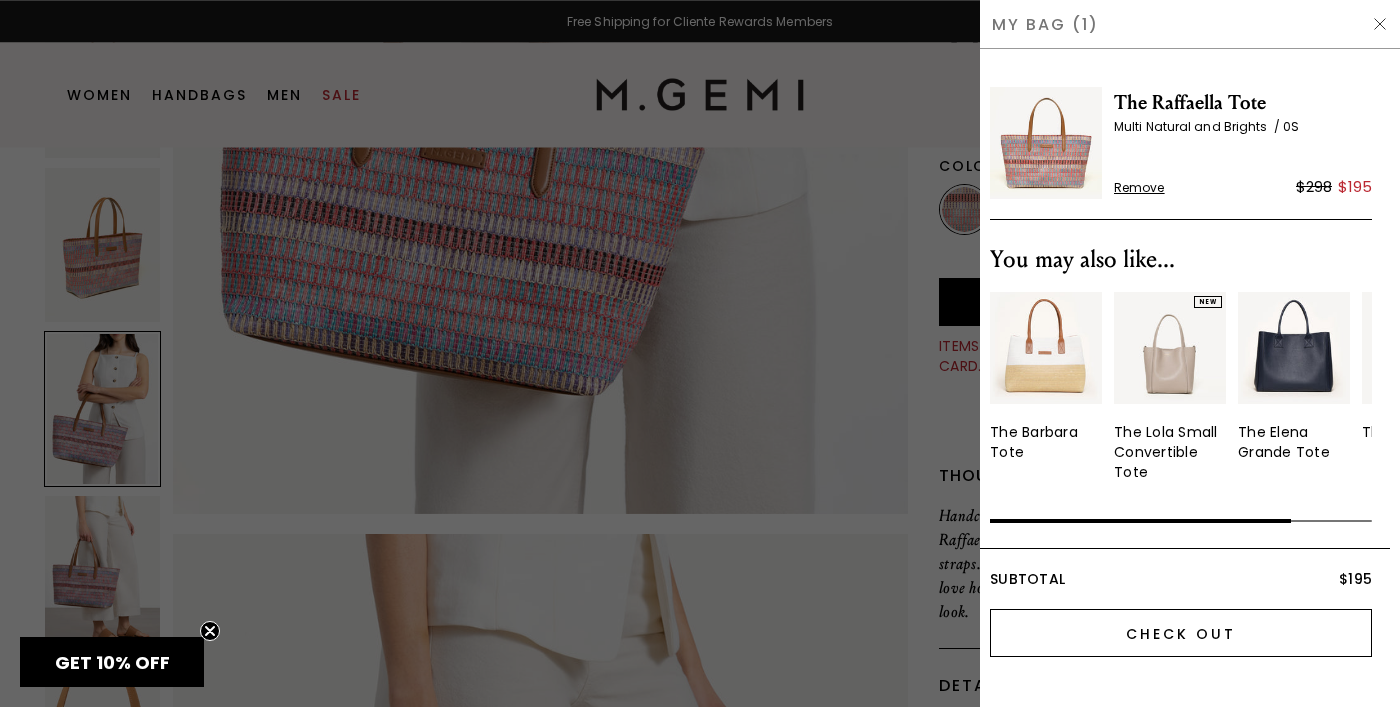 click on "Check Out" at bounding box center [1181, 633] 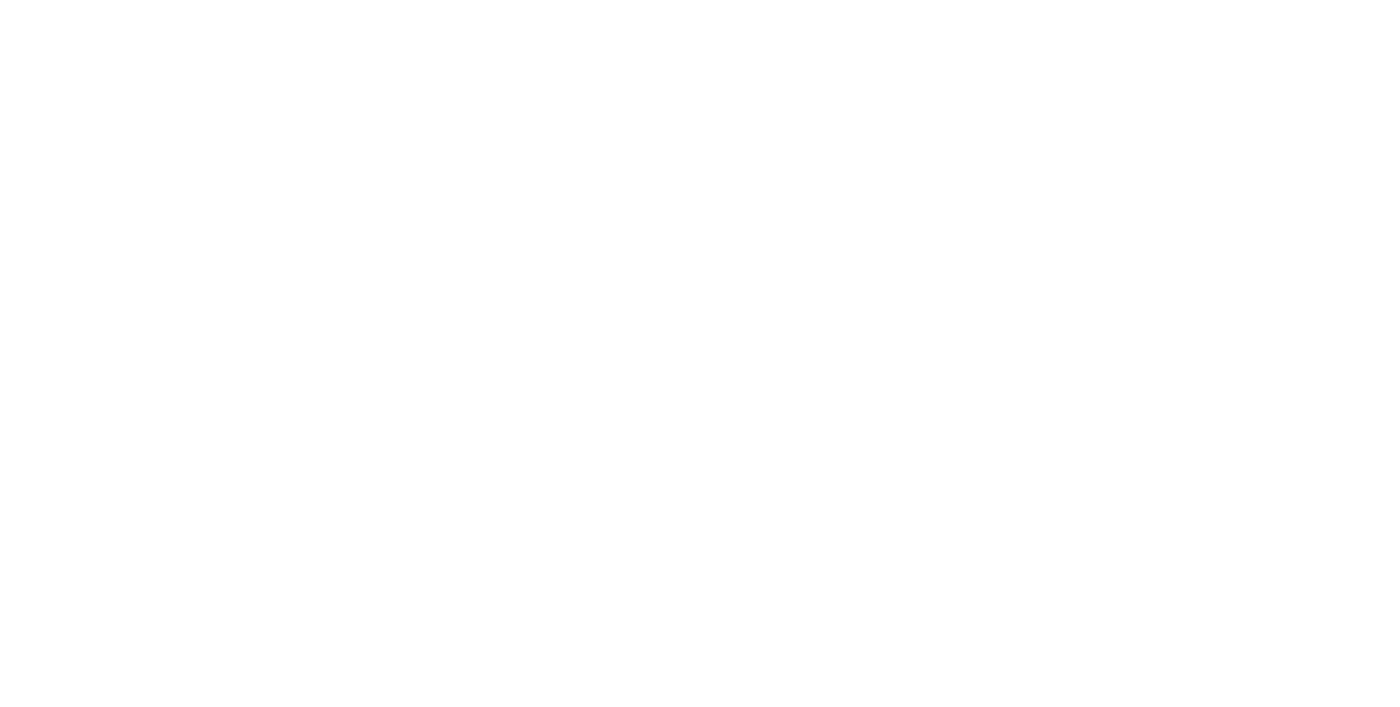 scroll, scrollTop: 0, scrollLeft: 0, axis: both 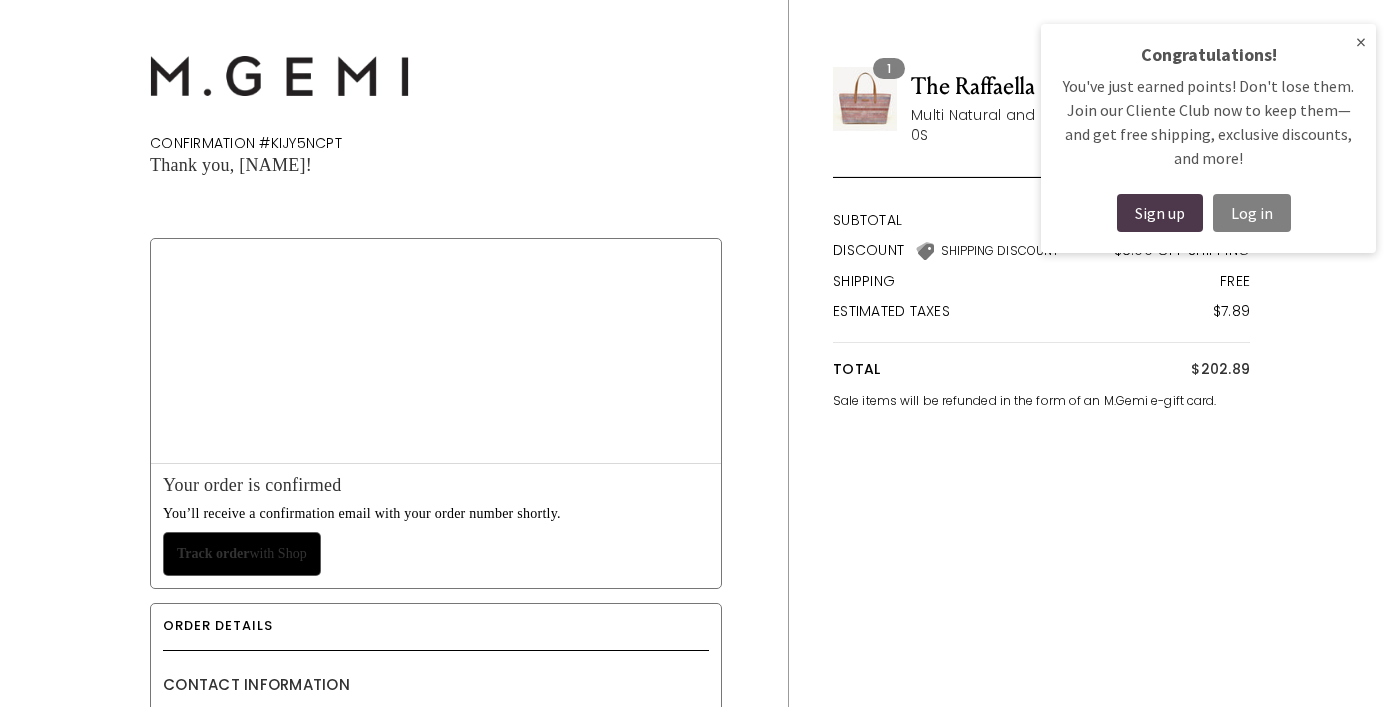click on "Log in" at bounding box center [1252, 213] 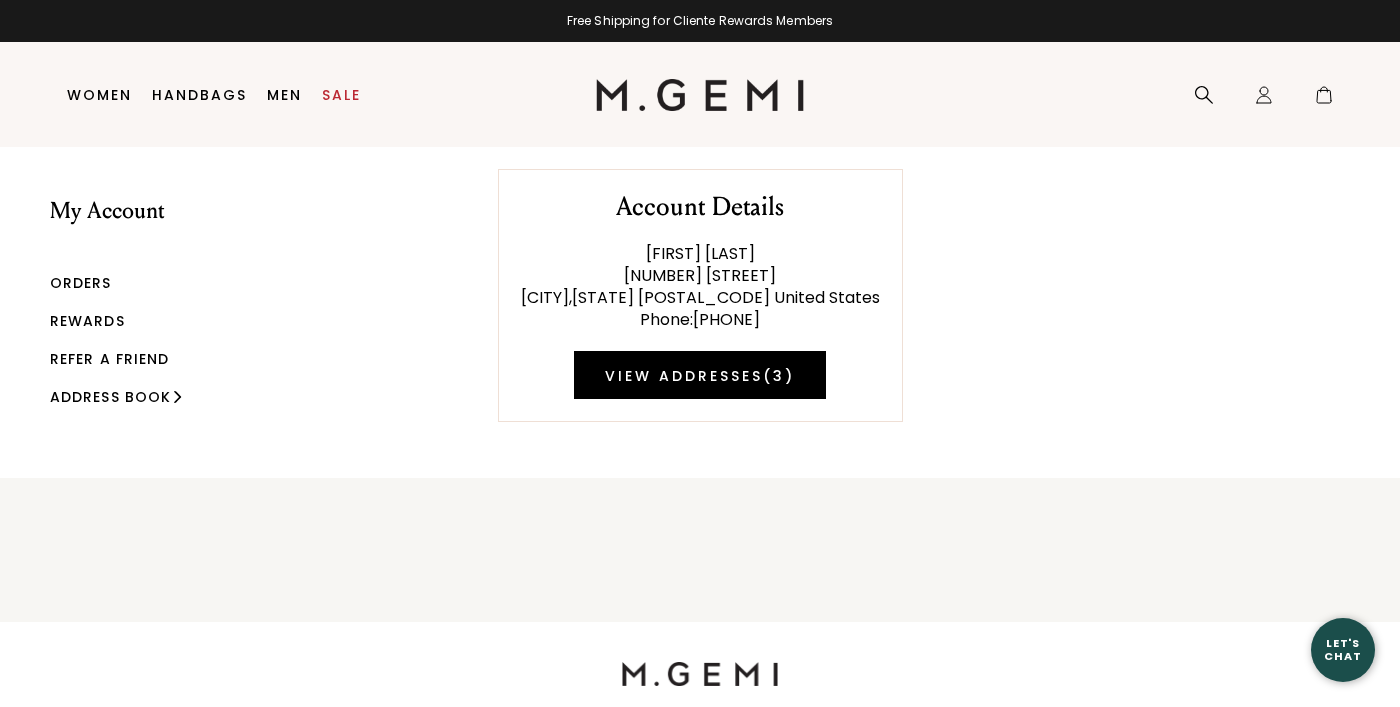 scroll, scrollTop: 0, scrollLeft: 0, axis: both 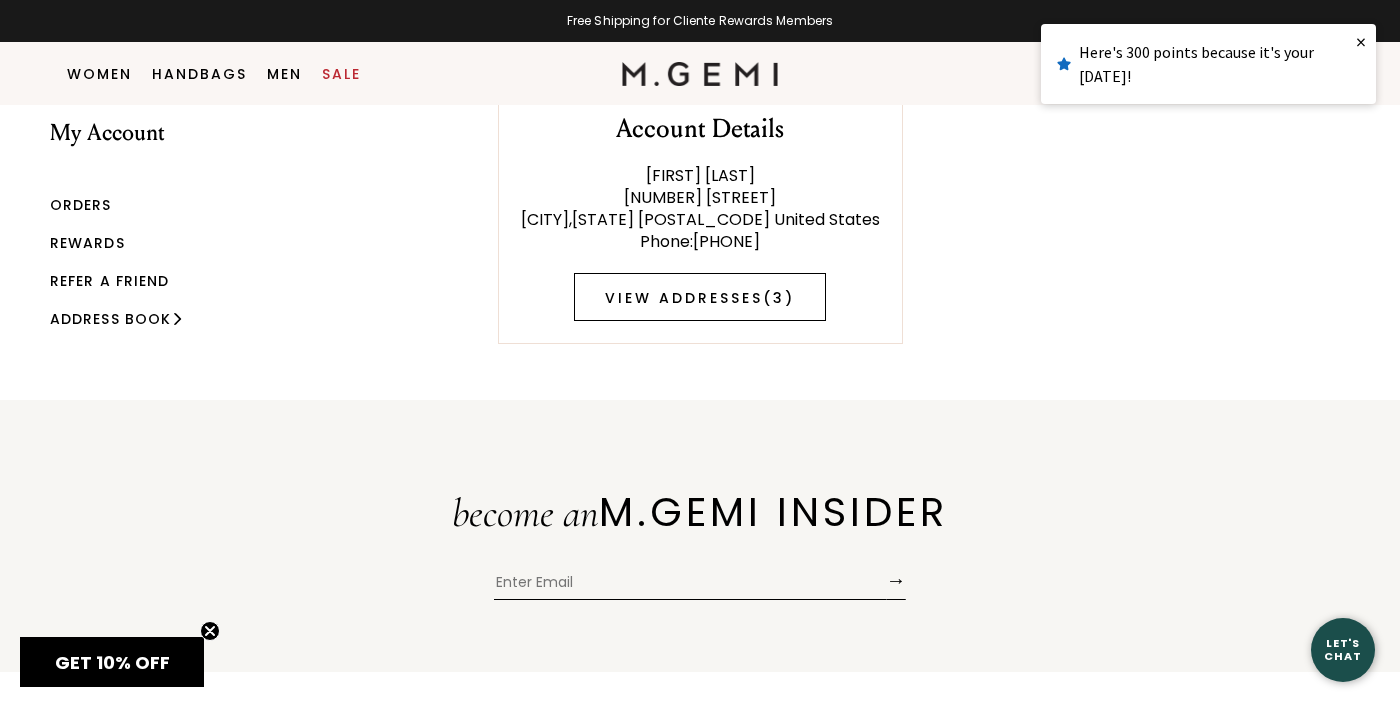 click on "View Addresses  ( 3 )" at bounding box center (700, 297) 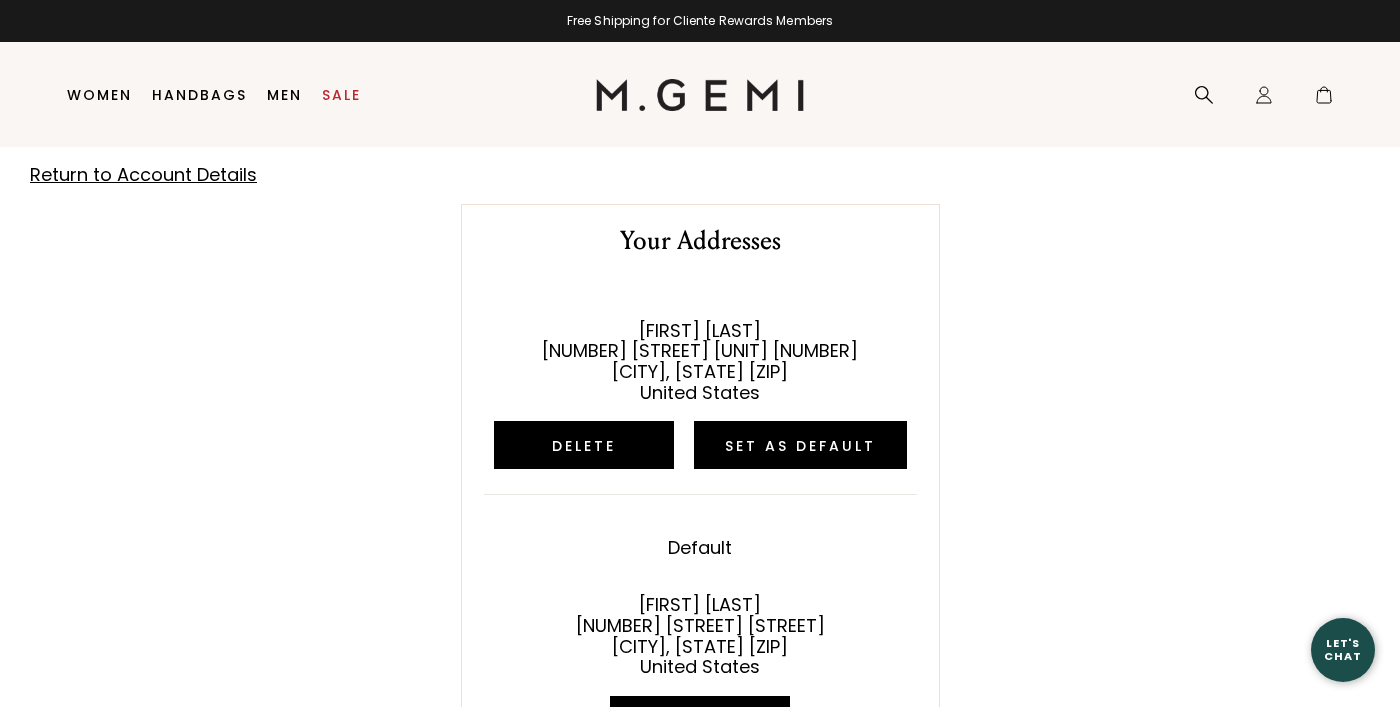 scroll, scrollTop: 0, scrollLeft: 0, axis: both 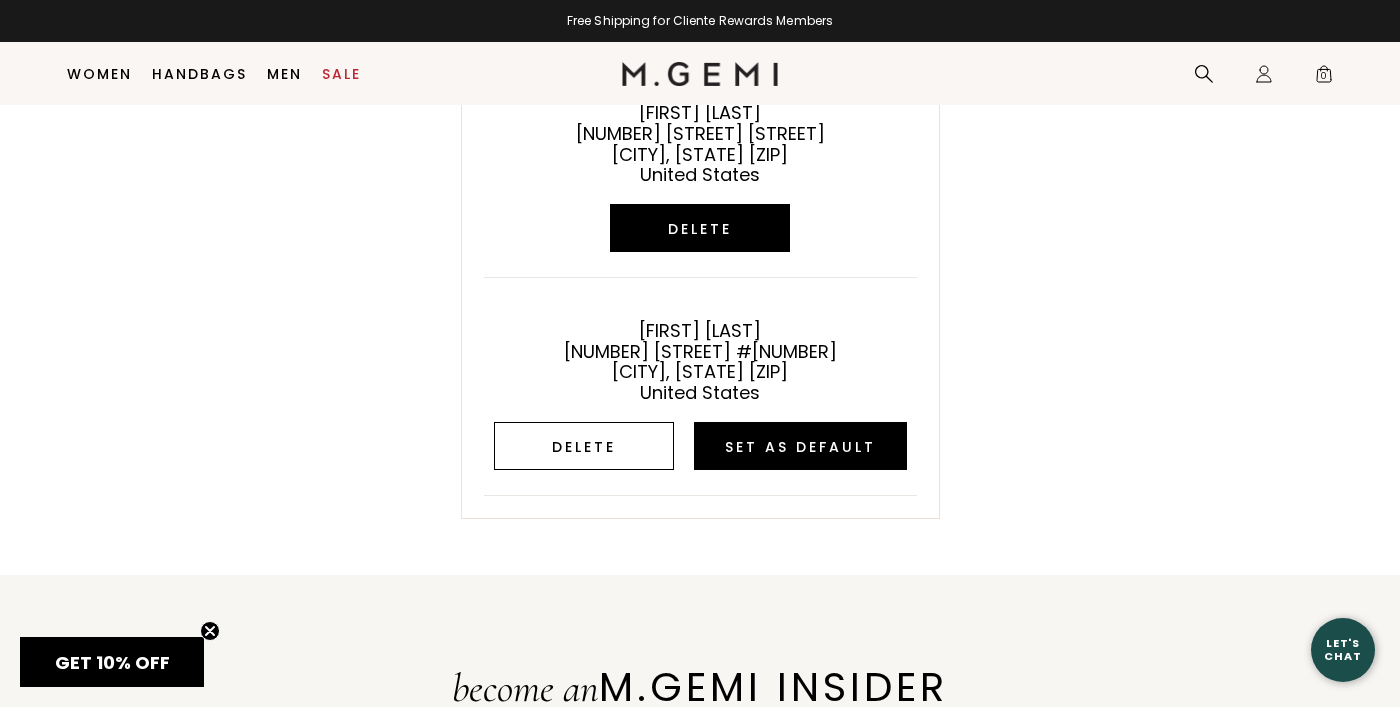 click on "Delete" at bounding box center [584, 446] 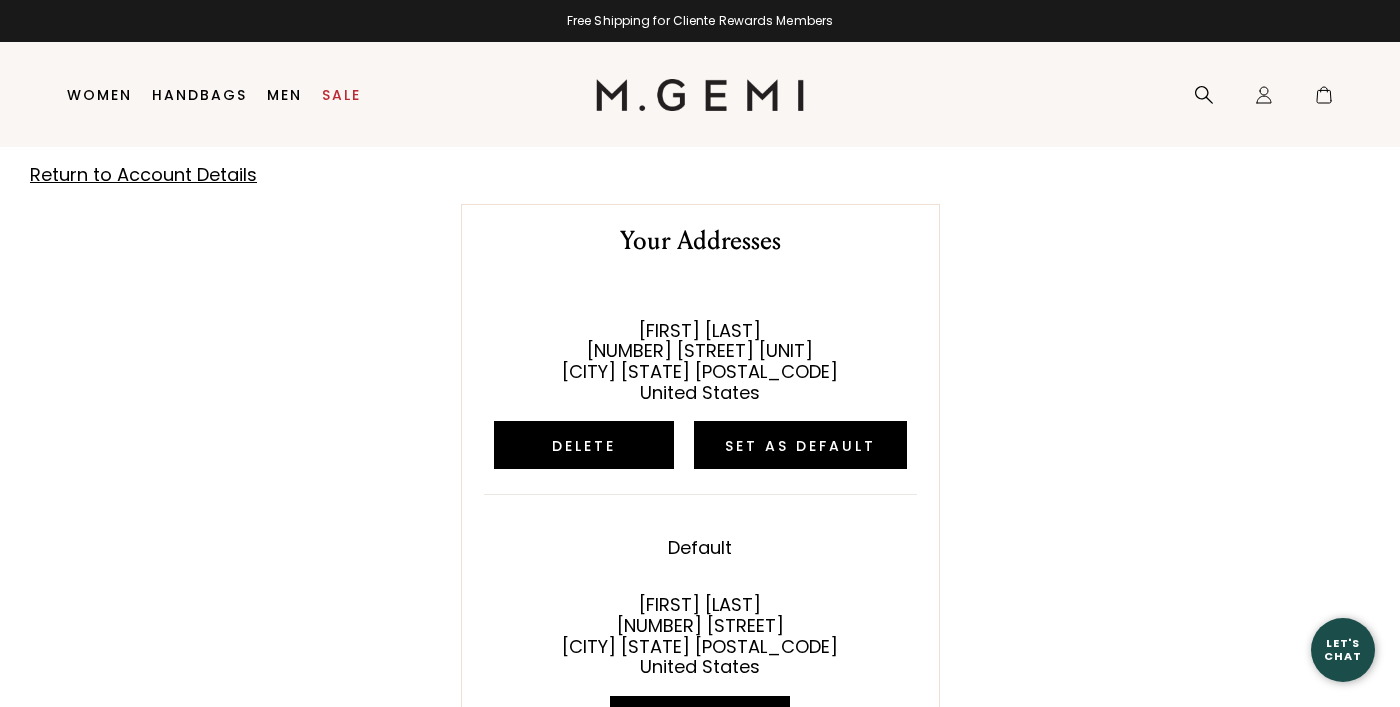 scroll, scrollTop: 0, scrollLeft: 0, axis: both 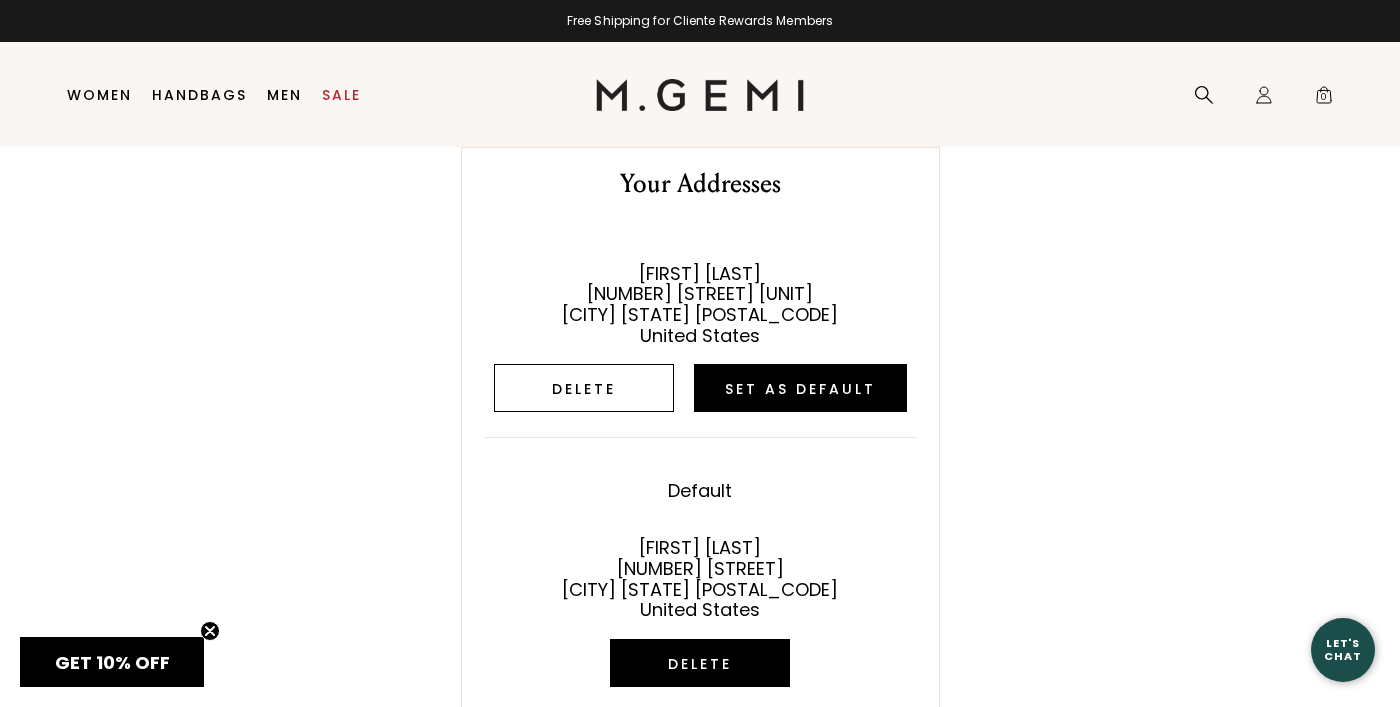 click on "Delete" at bounding box center (584, 388) 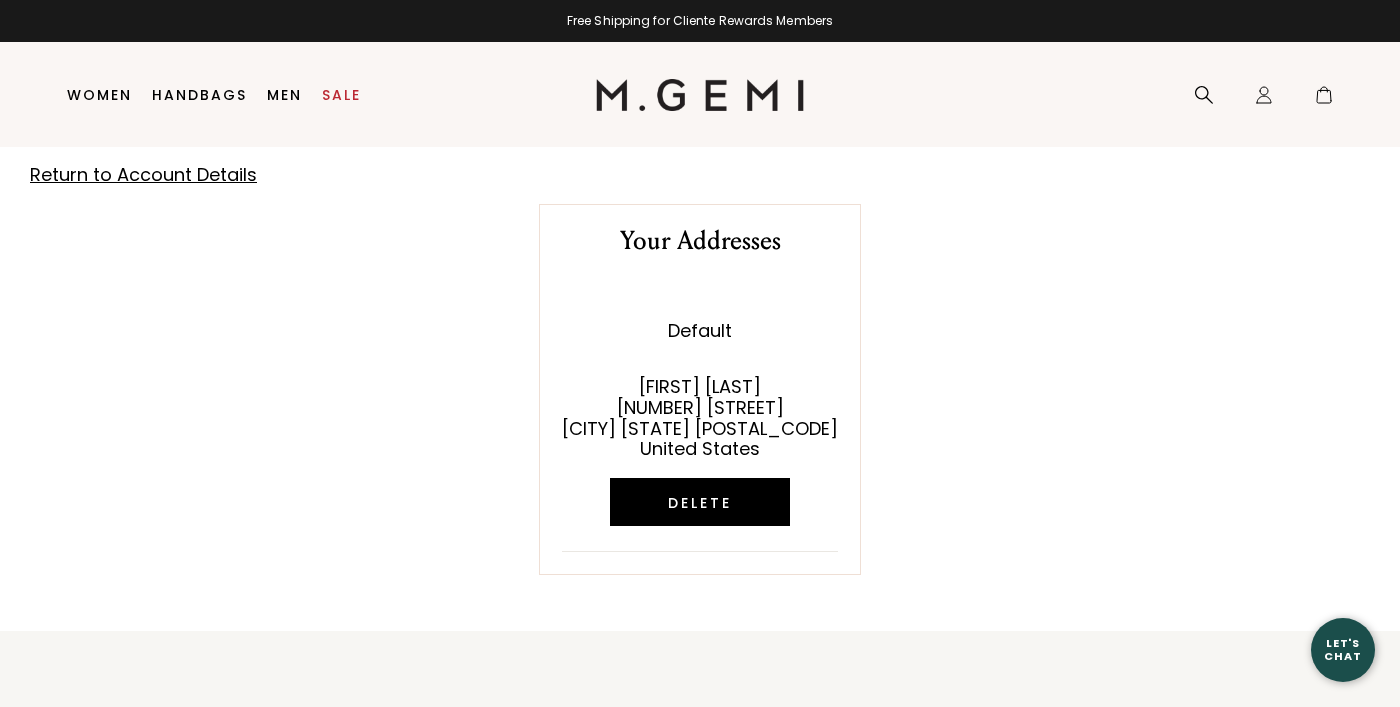 scroll, scrollTop: 0, scrollLeft: 0, axis: both 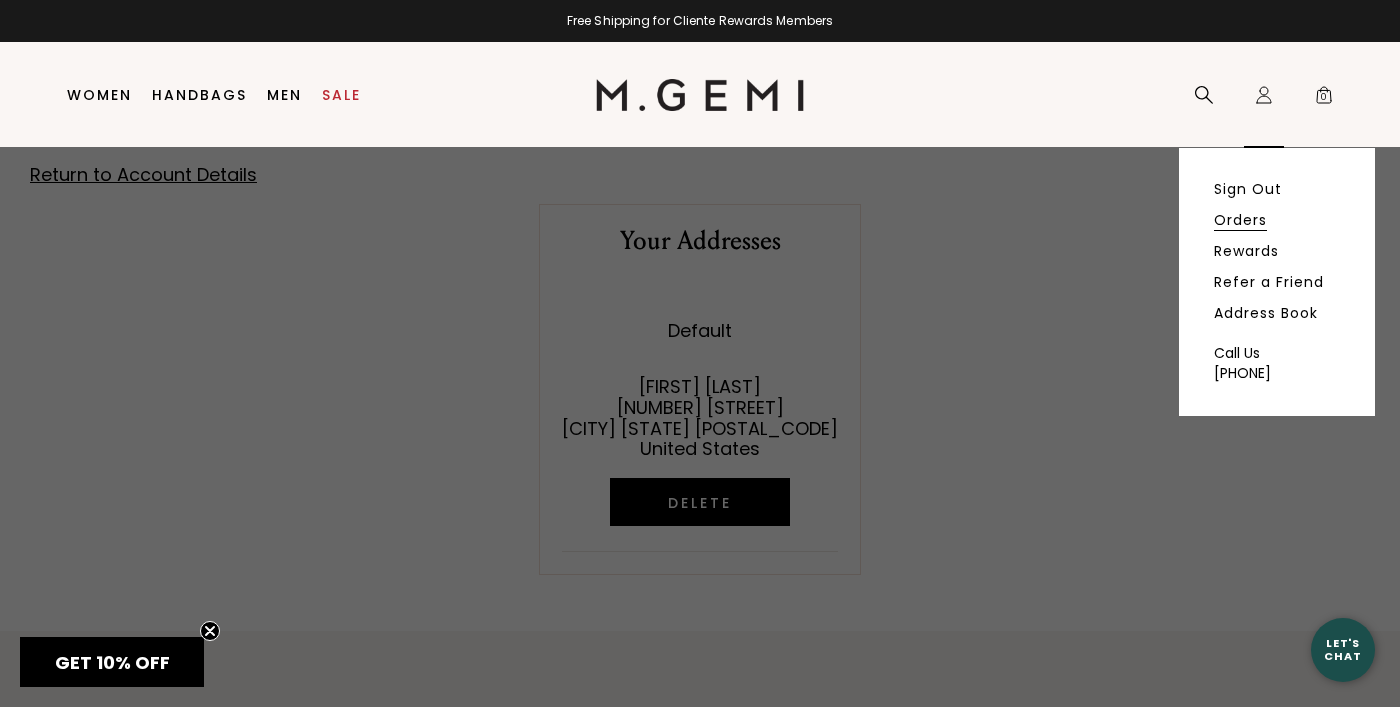 click on "Orders" at bounding box center [1240, 220] 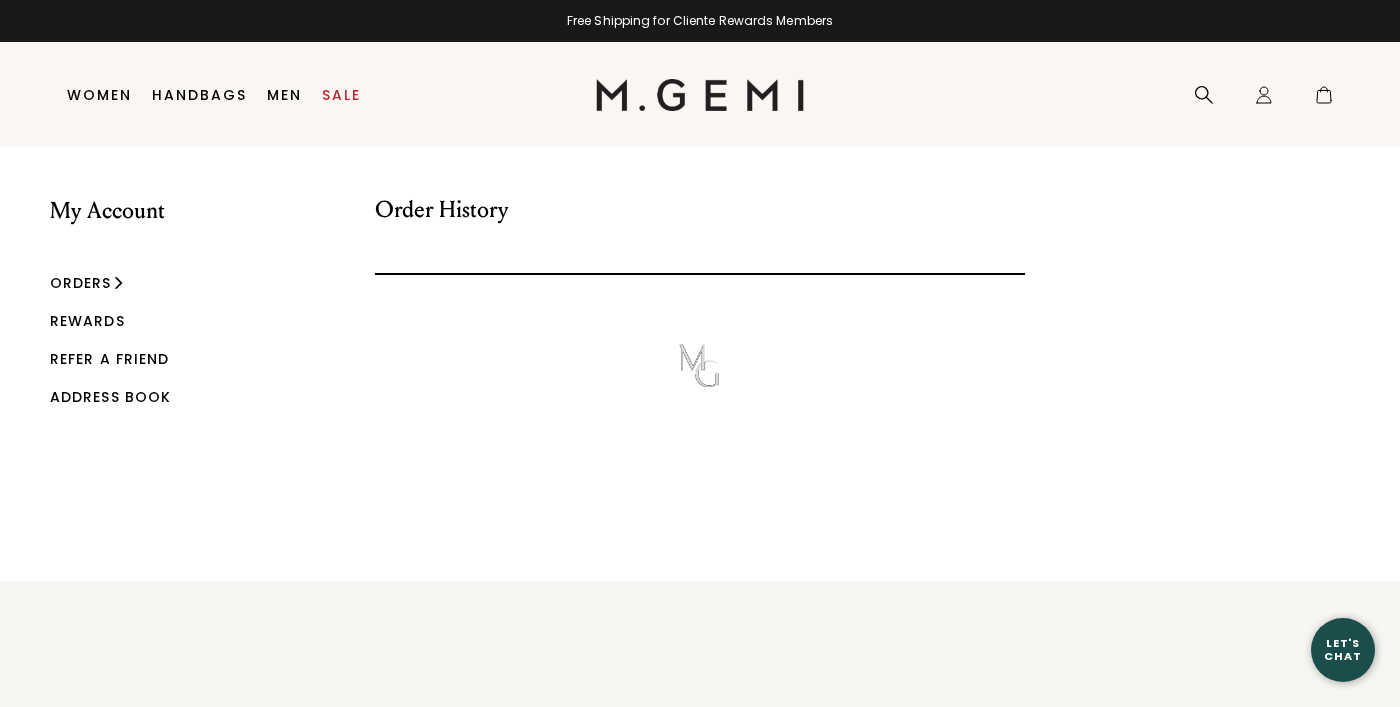 scroll, scrollTop: 0, scrollLeft: 0, axis: both 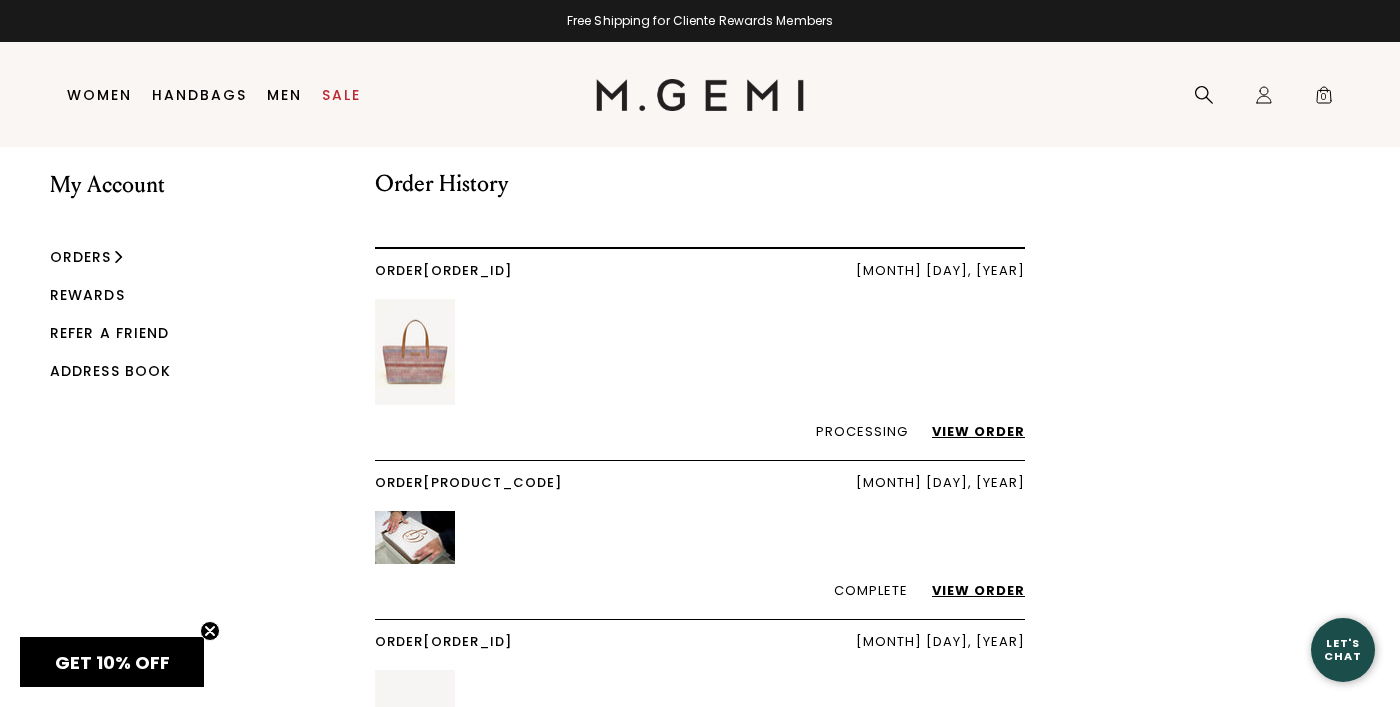 click on "View Order" at bounding box center (968, 431) 